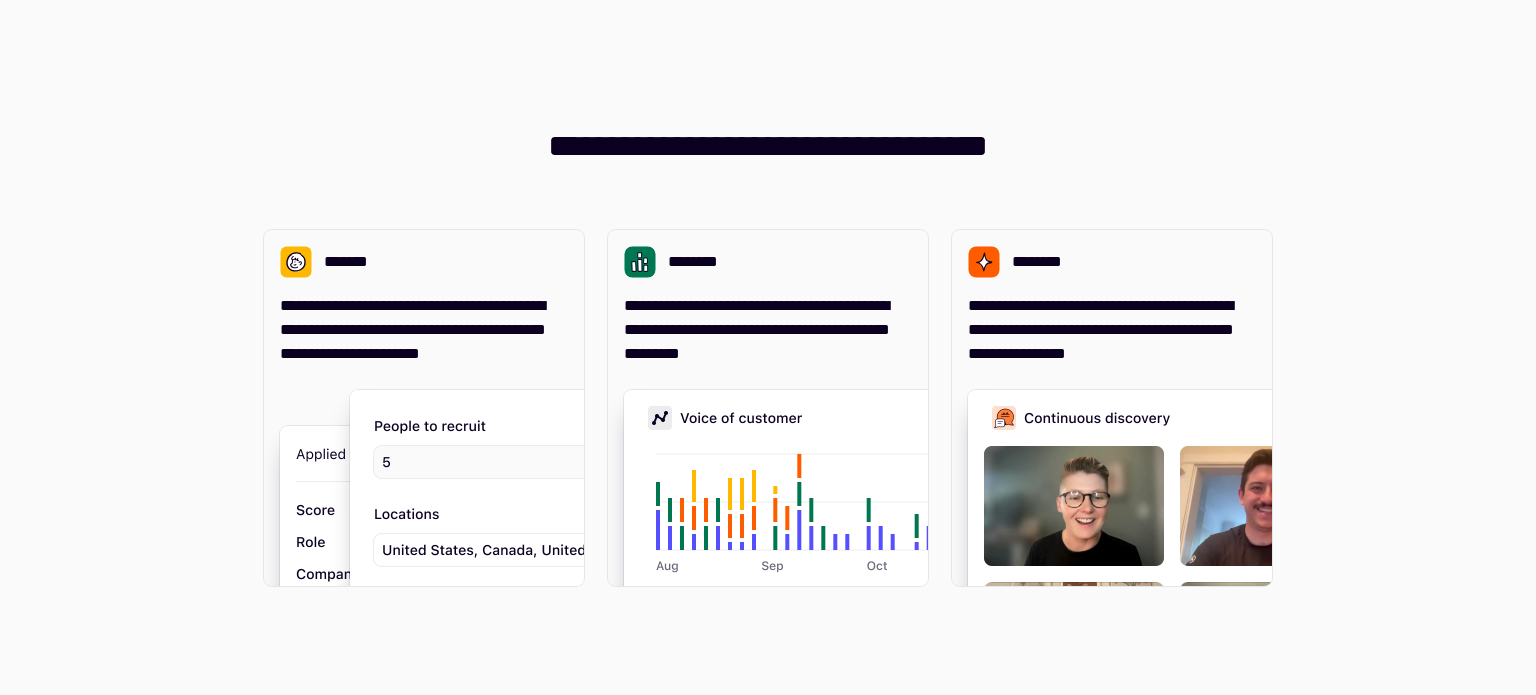 scroll, scrollTop: 0, scrollLeft: 0, axis: both 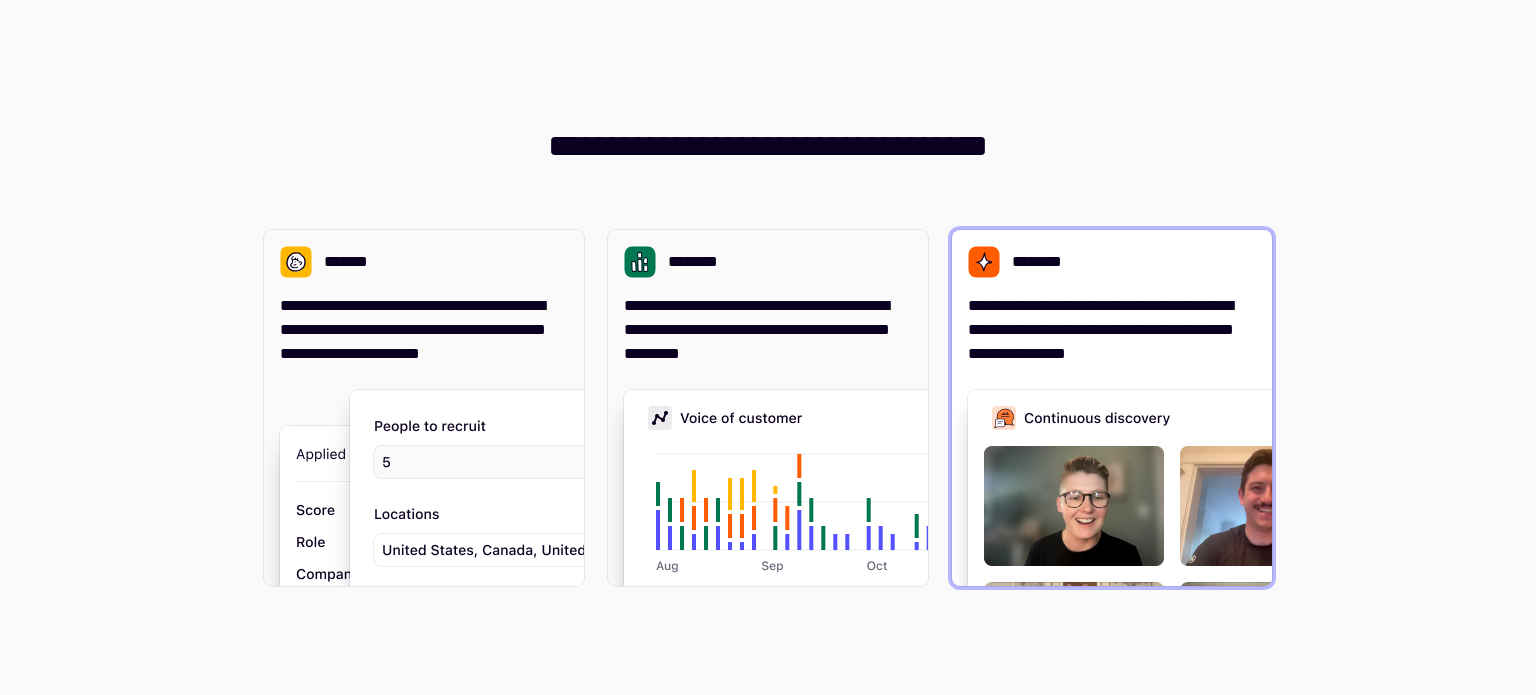 click on "**********" at bounding box center [1112, 330] 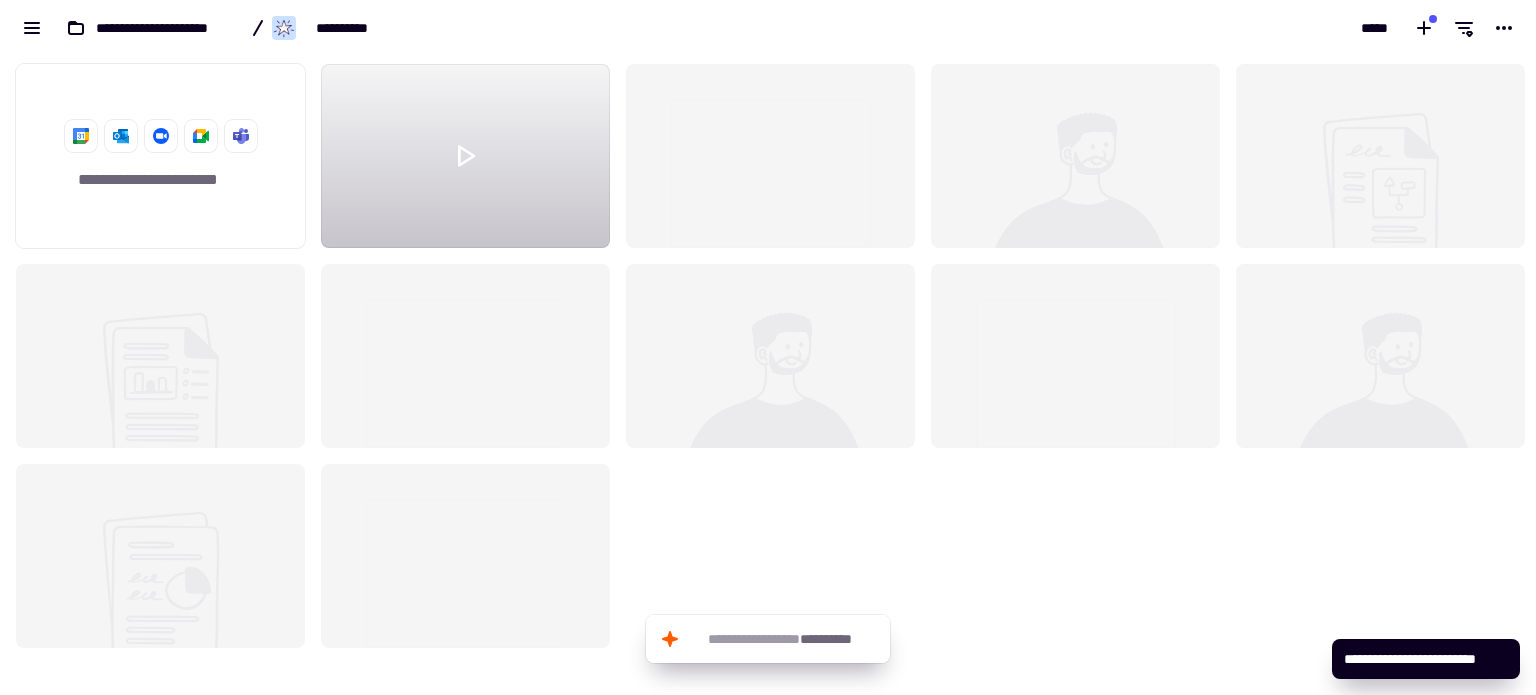 scroll, scrollTop: 16, scrollLeft: 16, axis: both 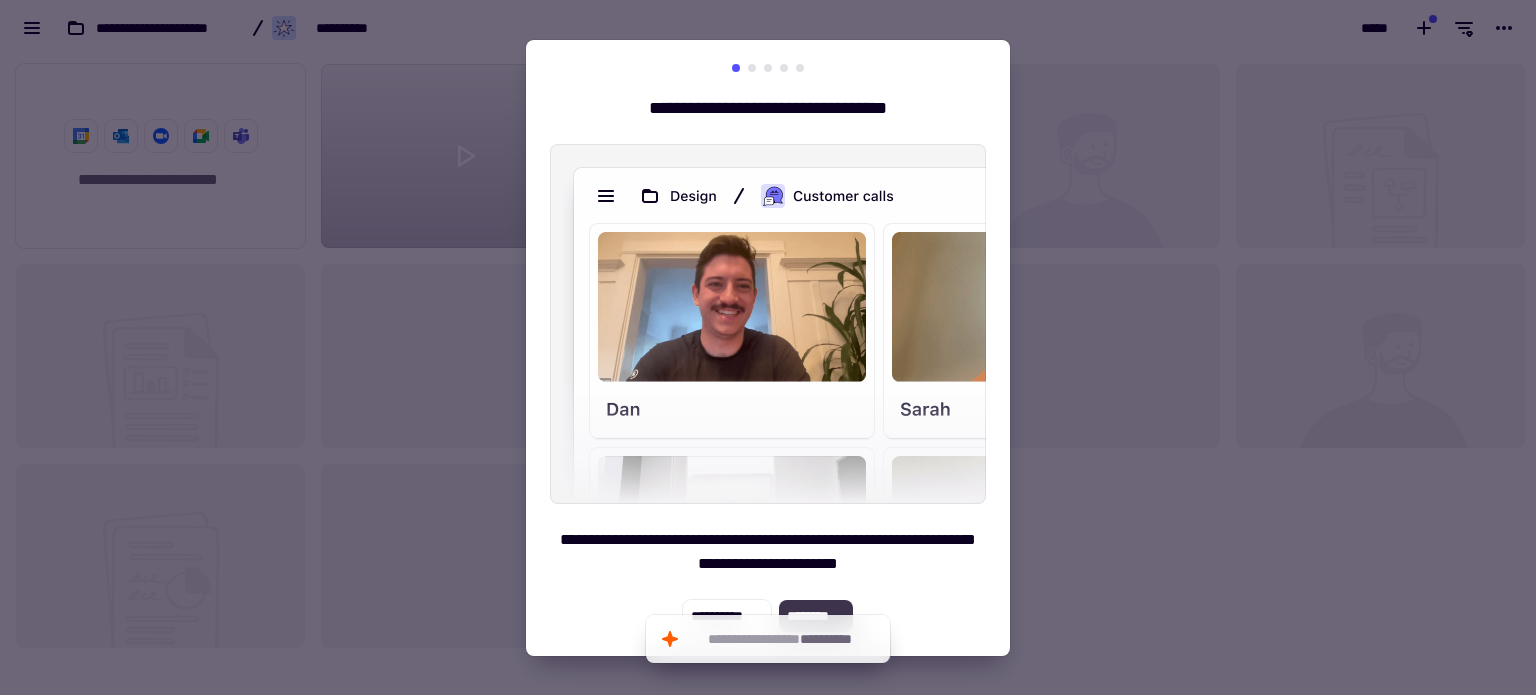 click on "********" 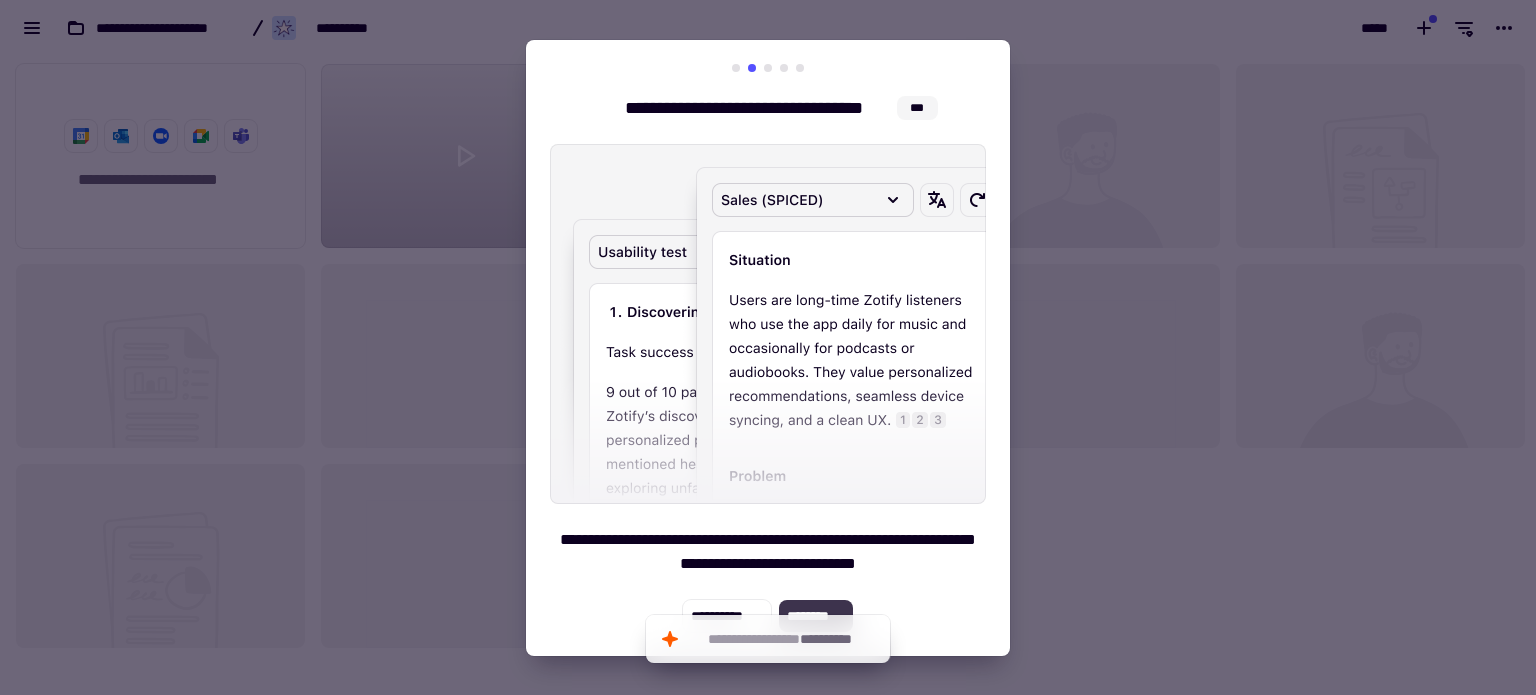 click on "********" 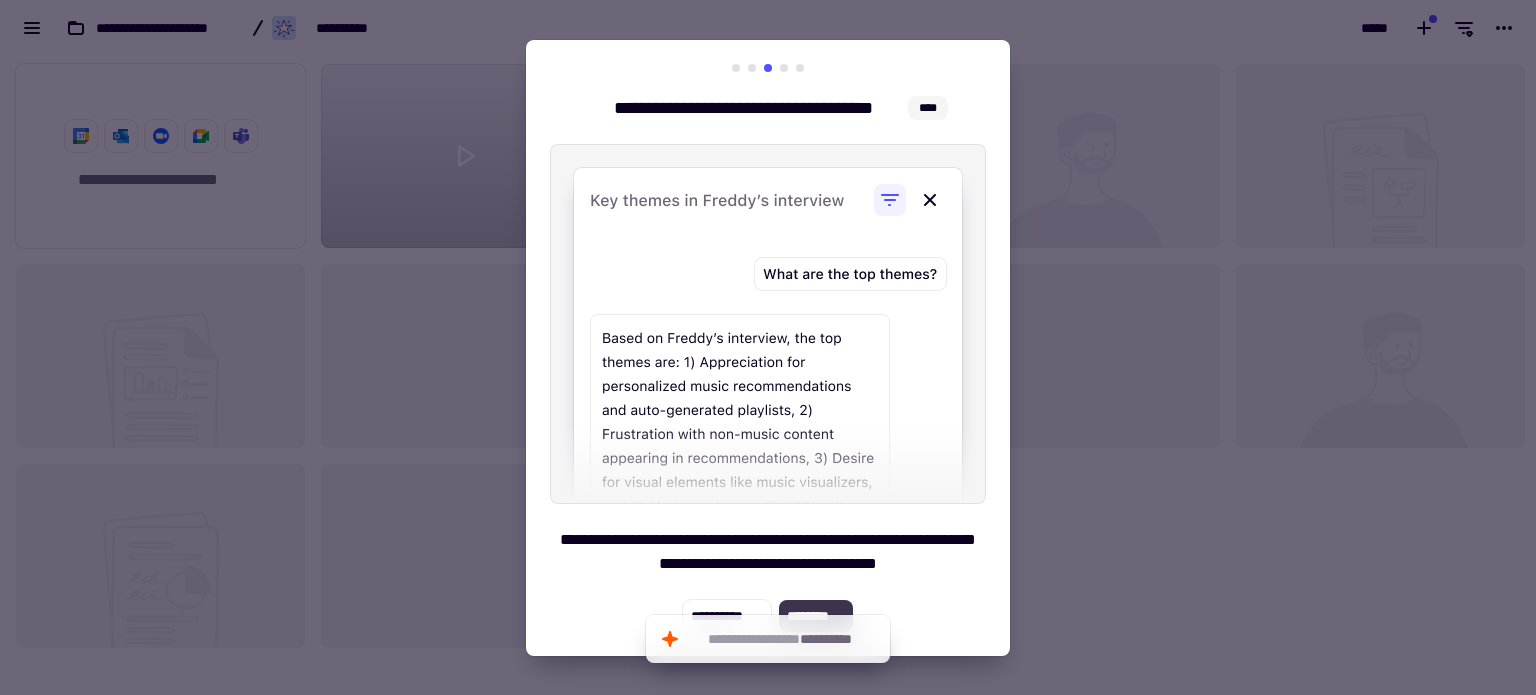 click on "********" 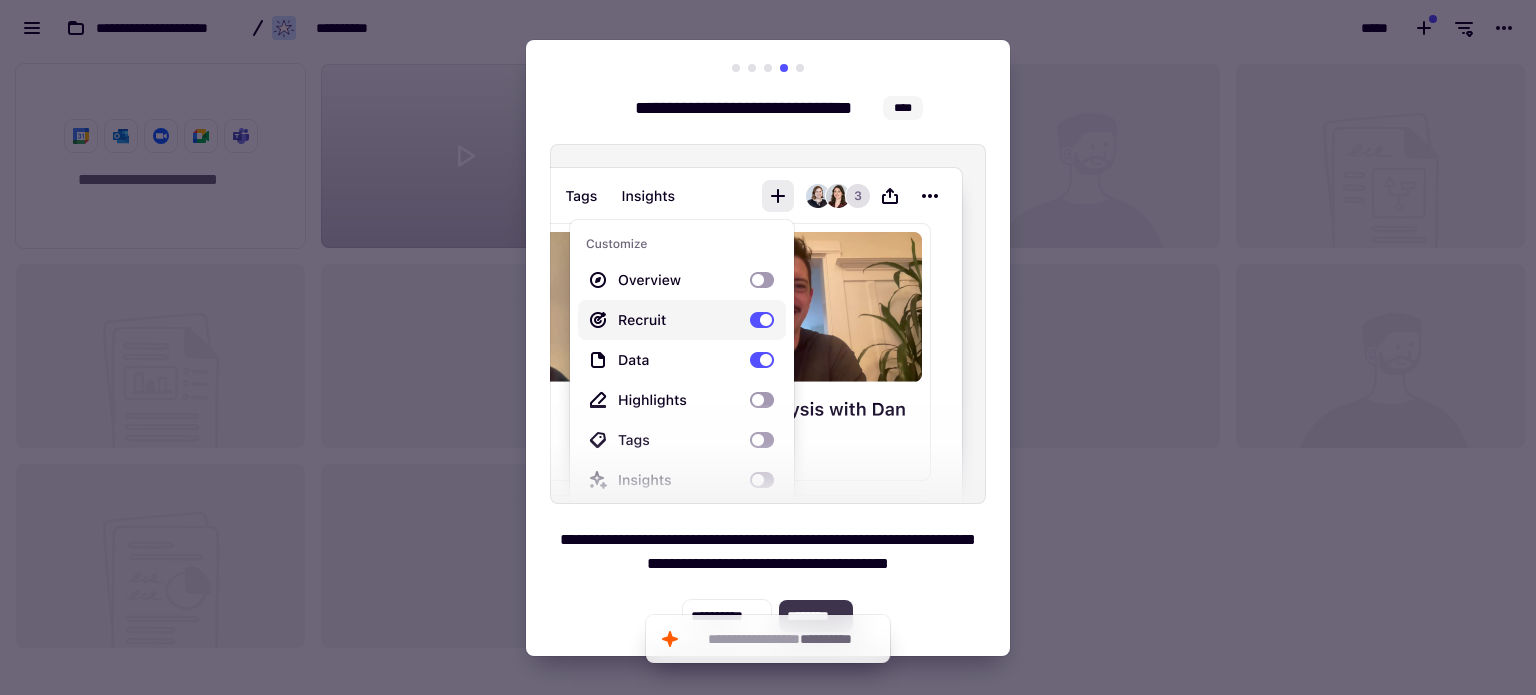 click on "********" 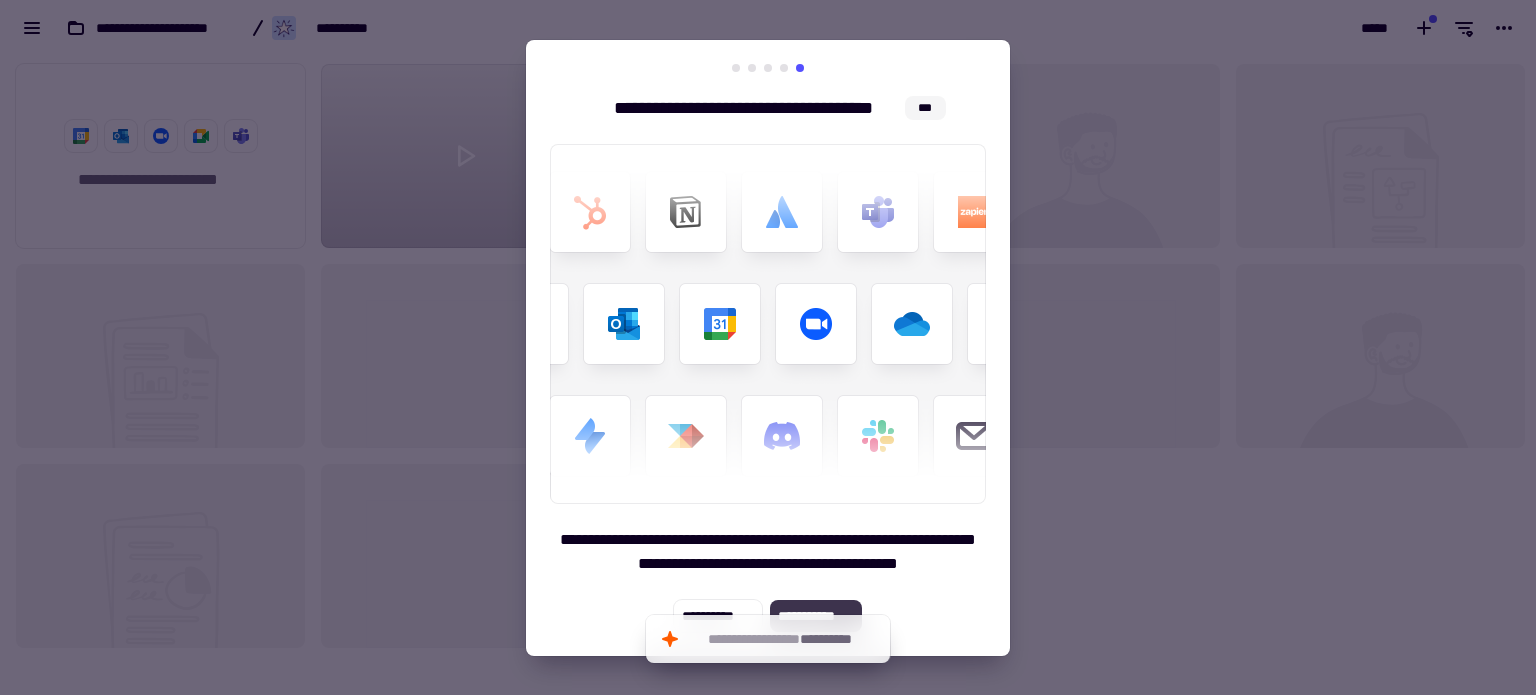 click on "**********" 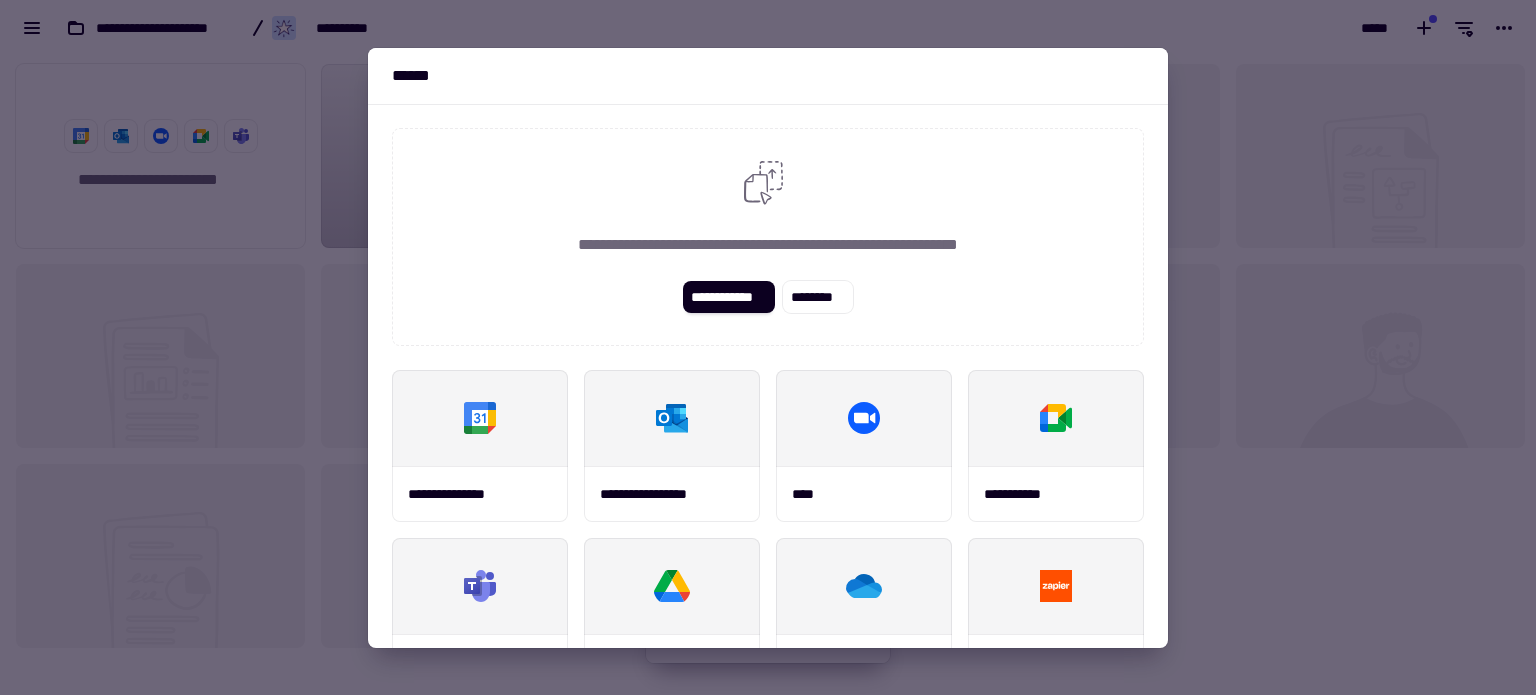 click at bounding box center (768, 347) 